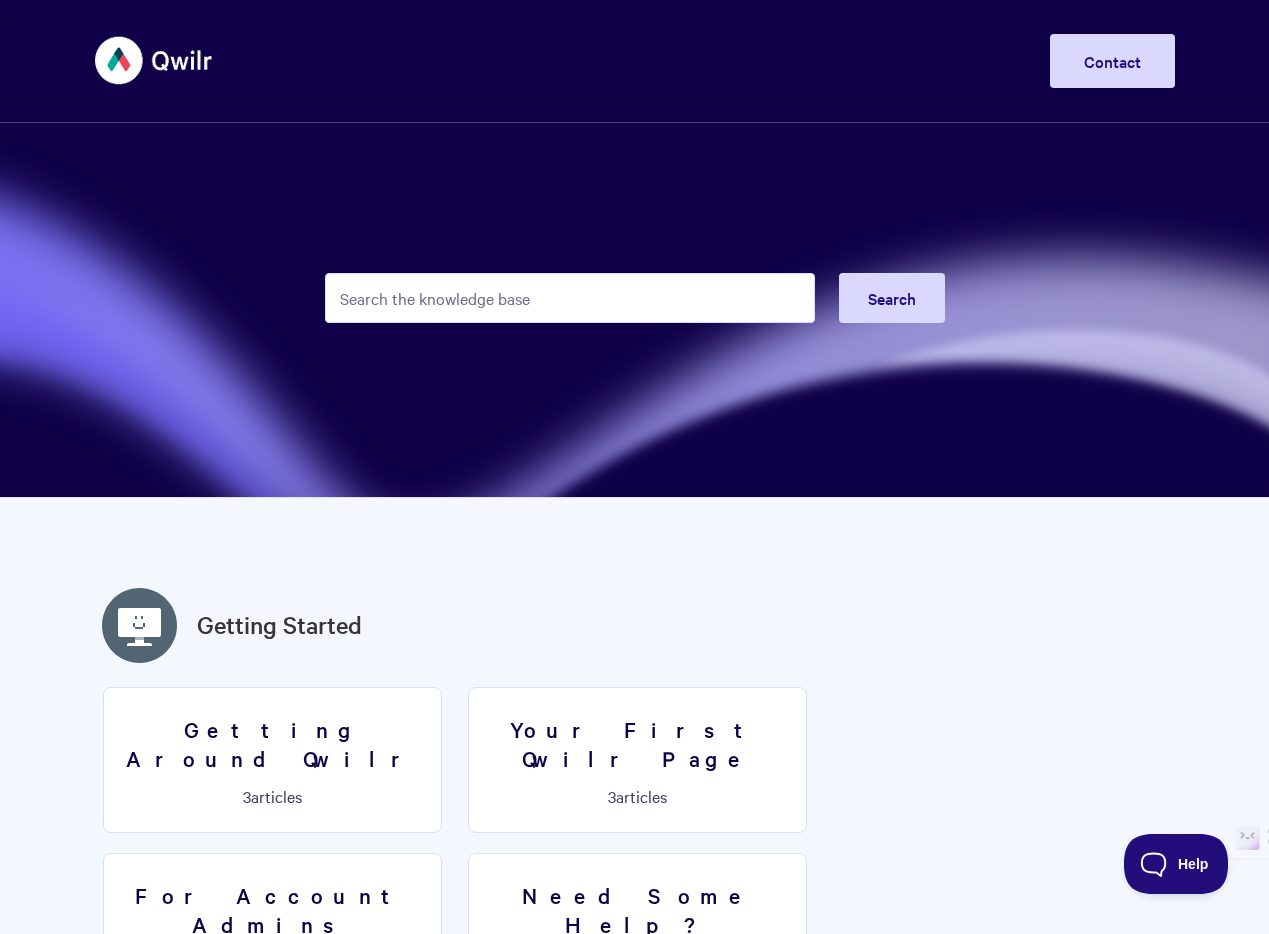 scroll, scrollTop: 0, scrollLeft: 0, axis: both 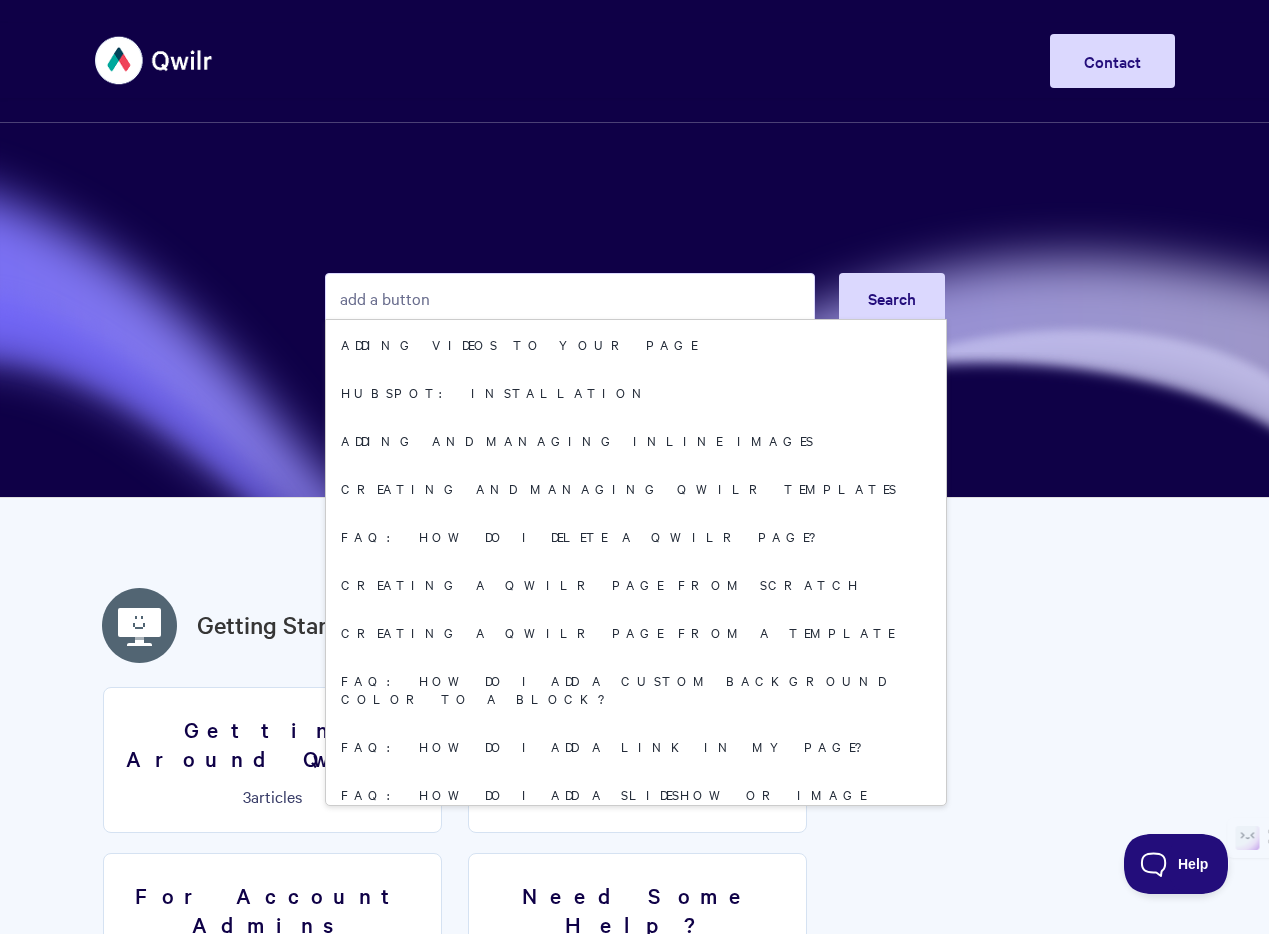 type on "add a button" 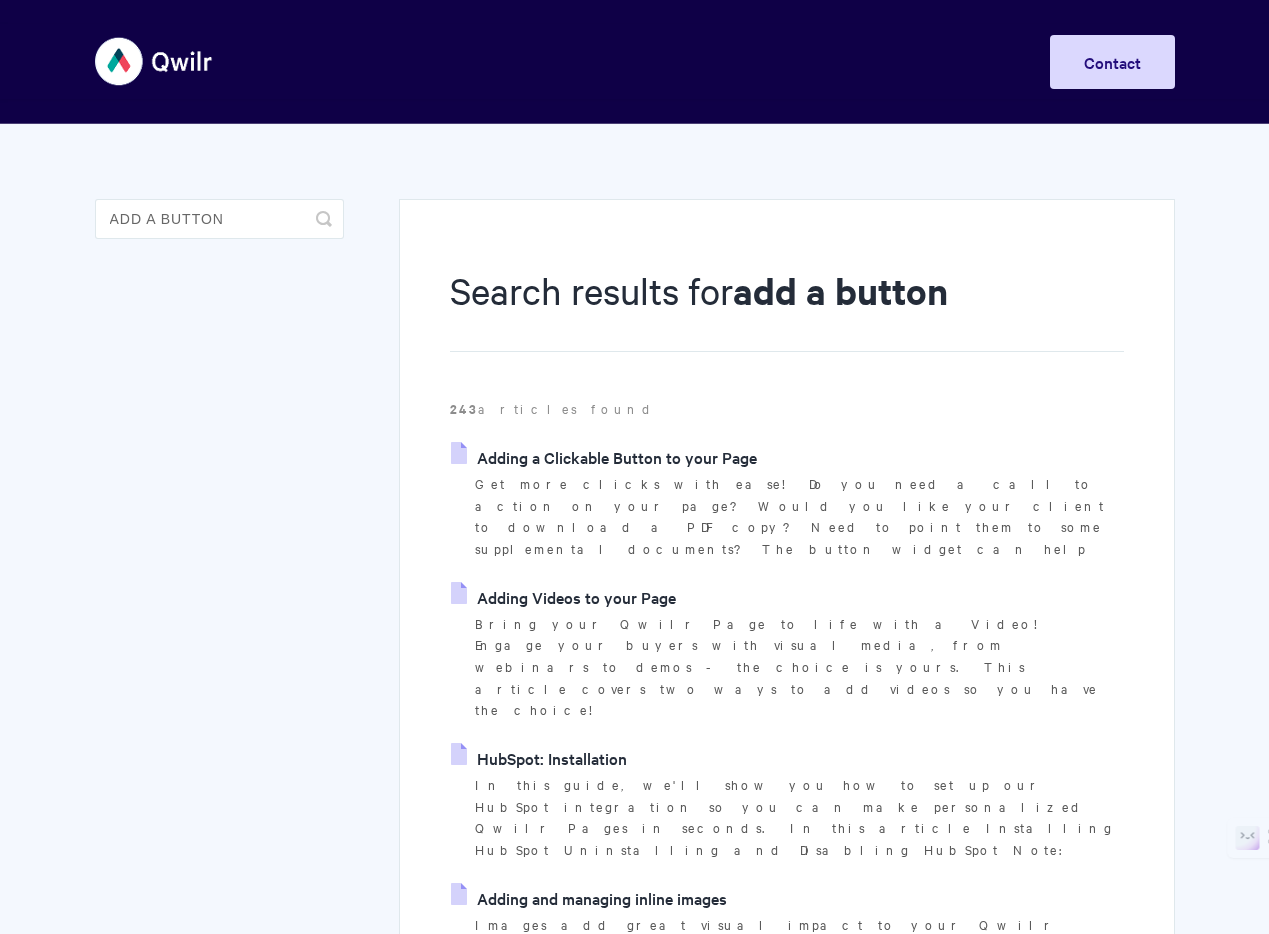 scroll, scrollTop: 0, scrollLeft: 0, axis: both 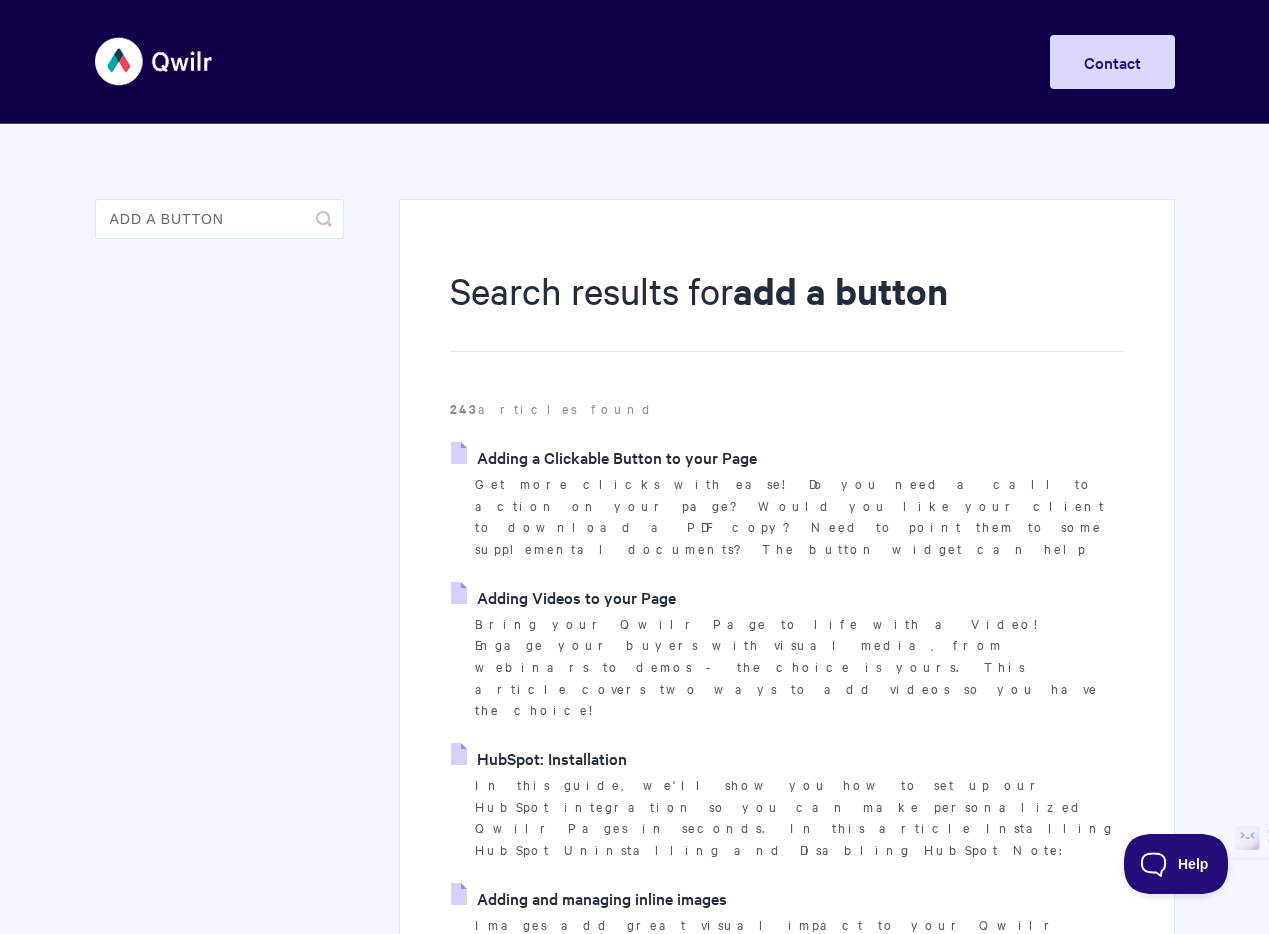 click on "Adding a Clickable Button to your Page" at bounding box center (604, 457) 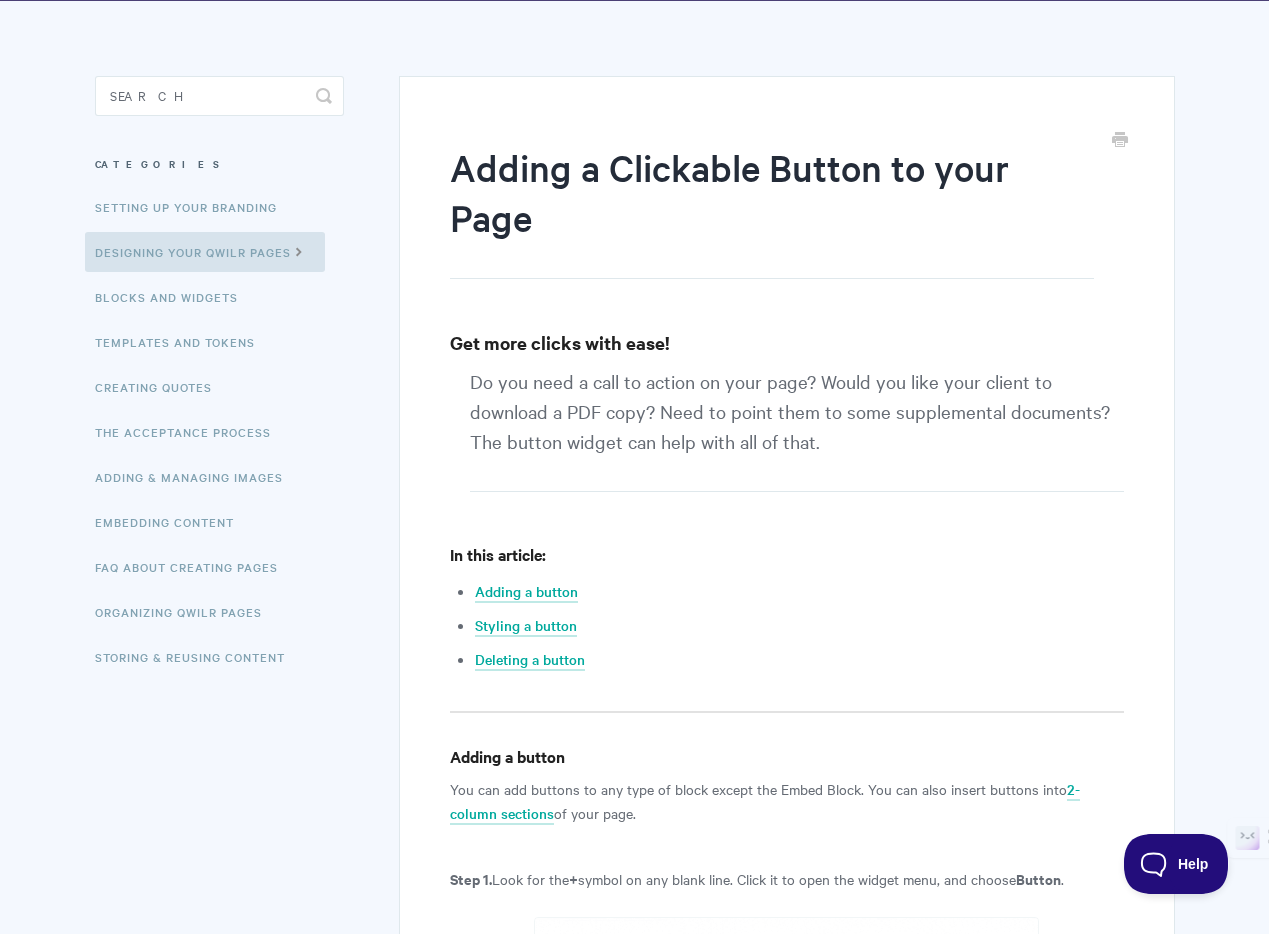 scroll, scrollTop: 0, scrollLeft: 0, axis: both 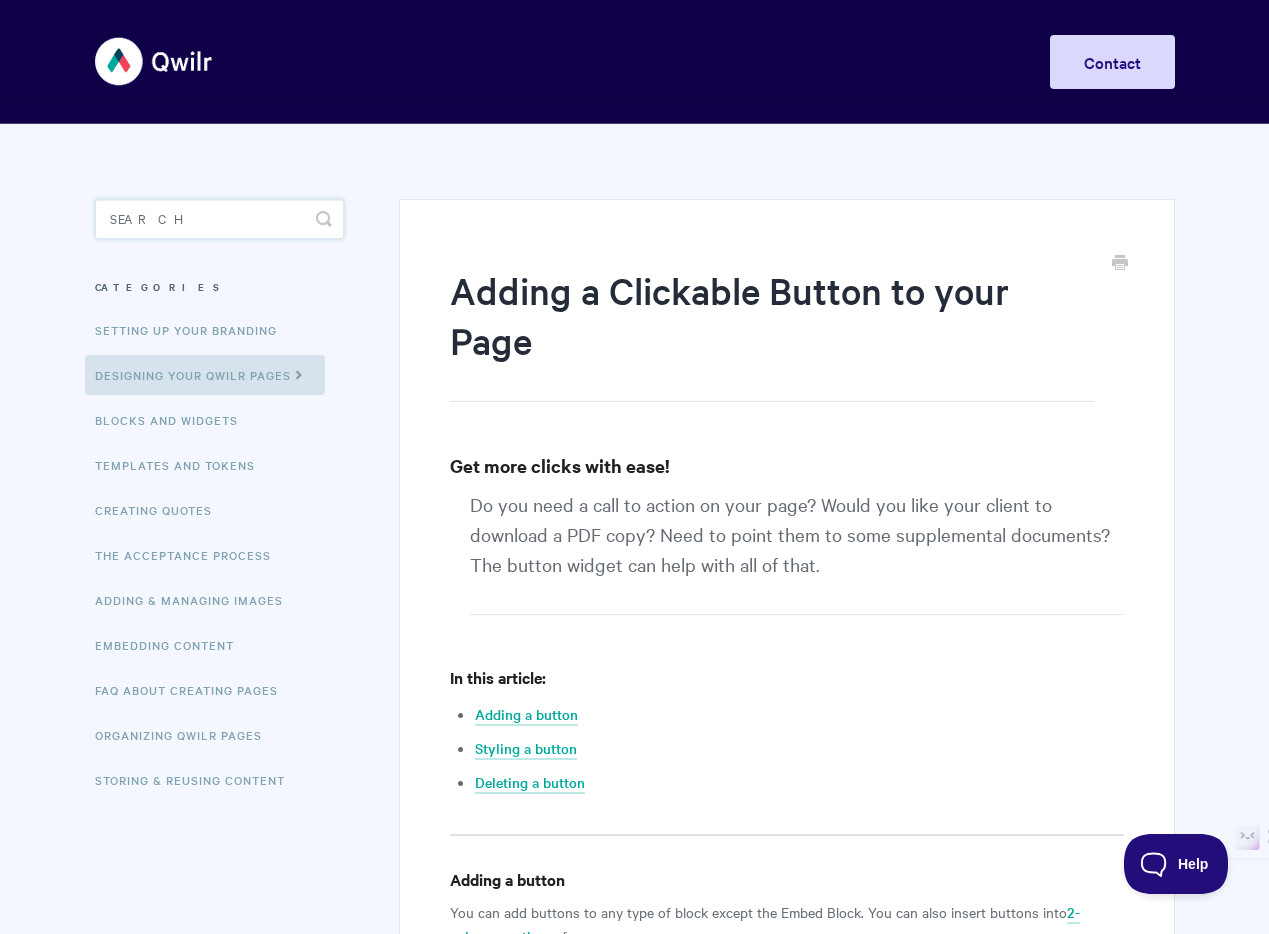 click at bounding box center (219, 219) 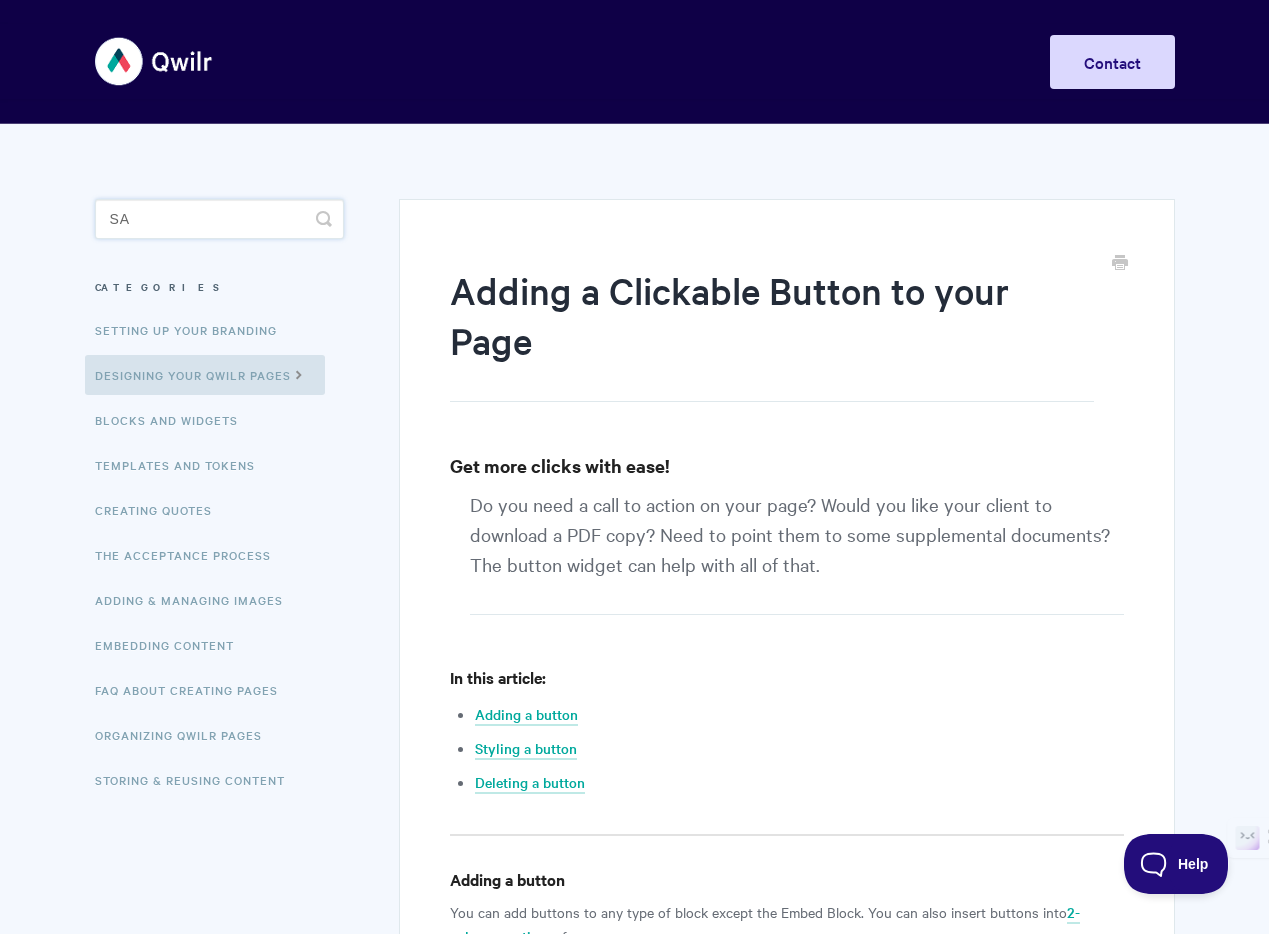 type on "s" 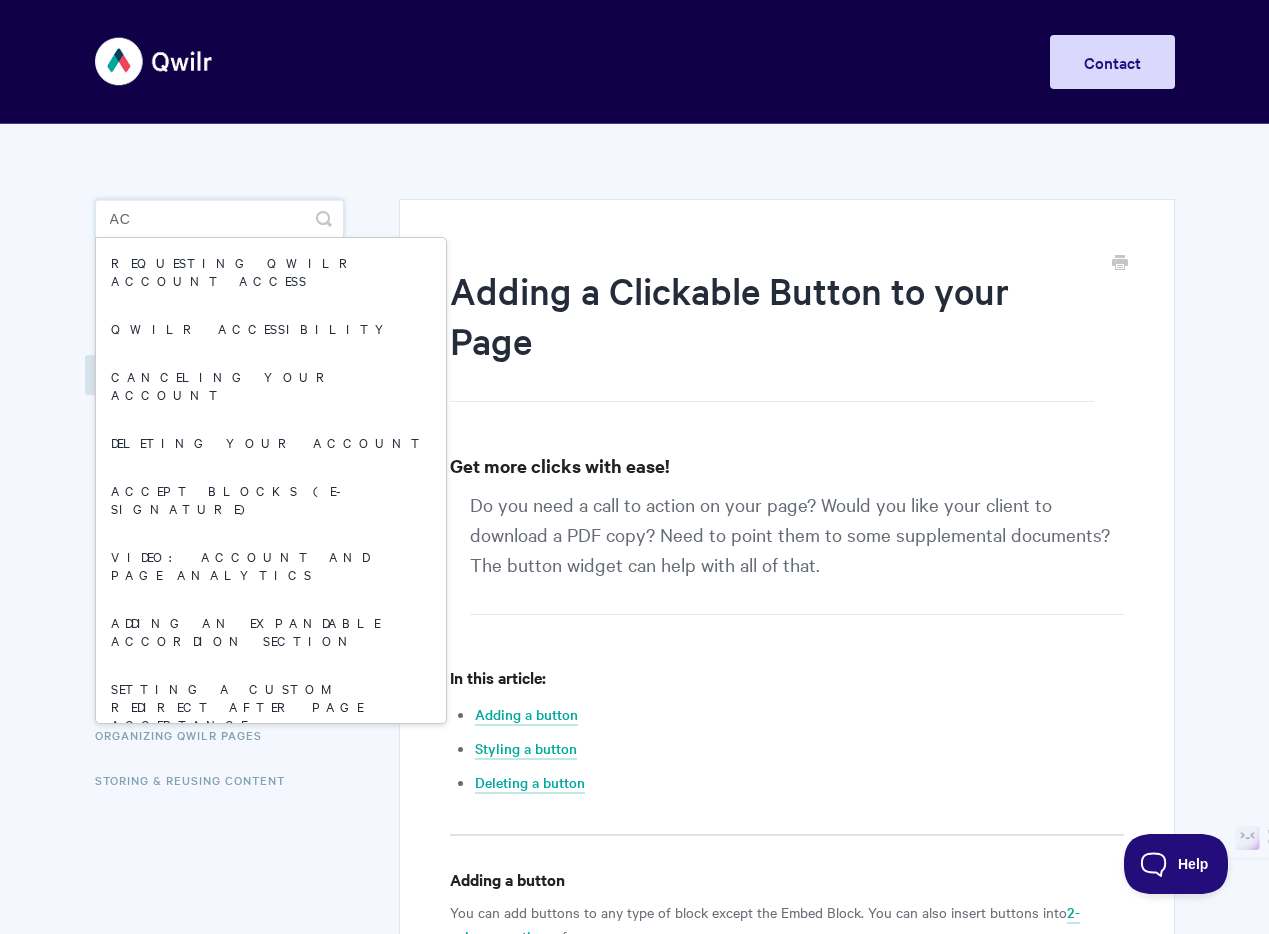 type on "a" 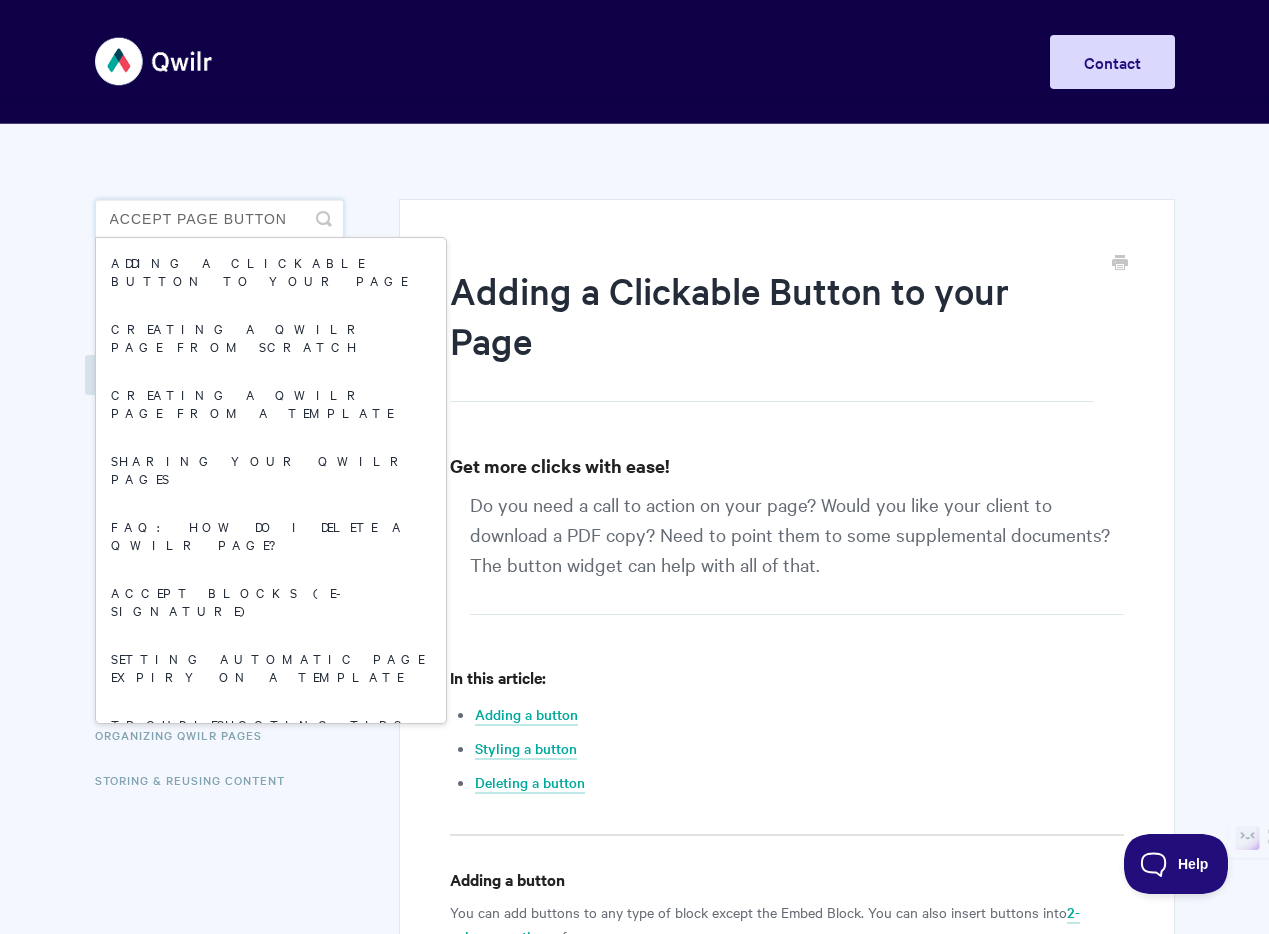 type on "accept page button" 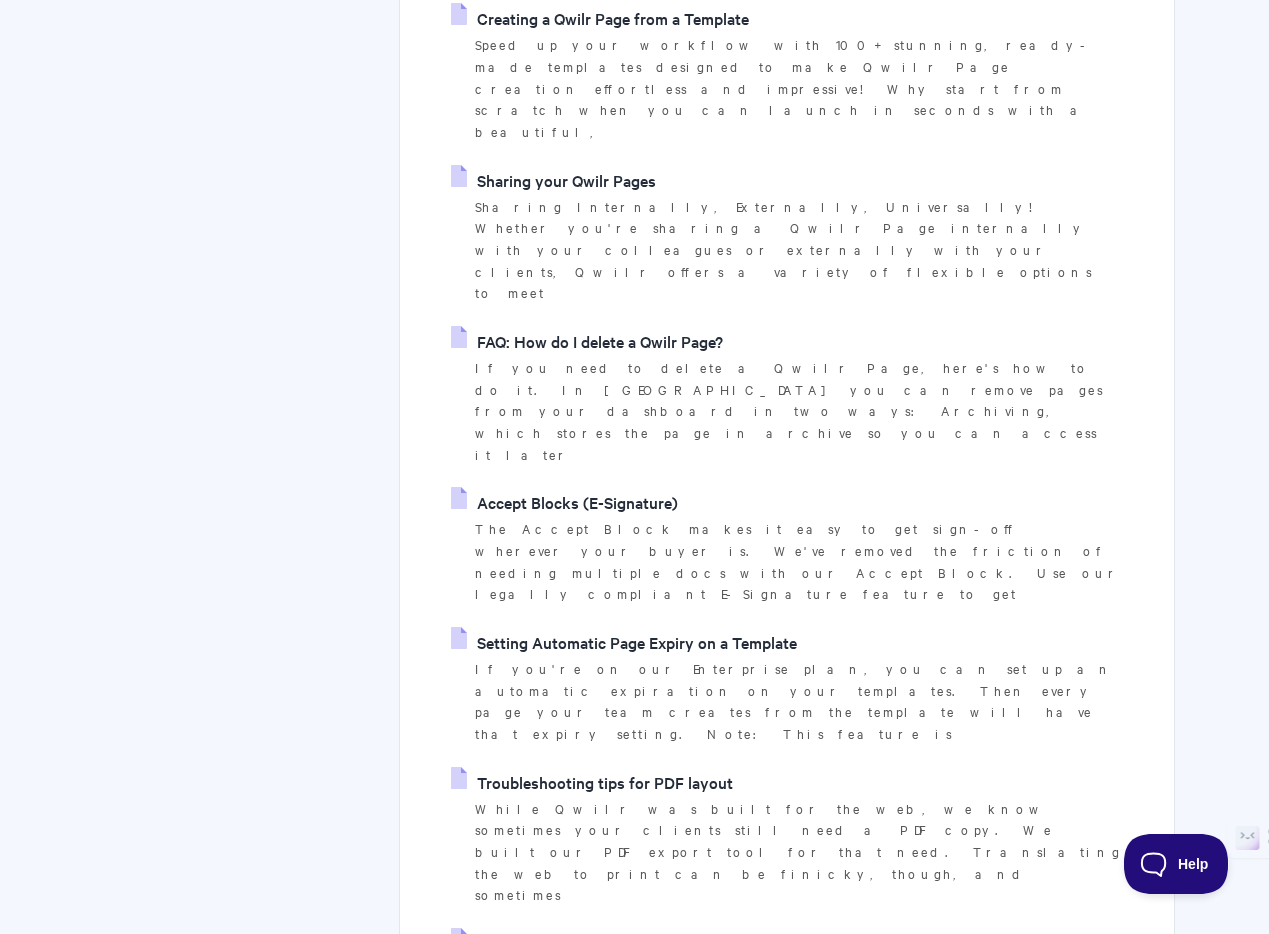 scroll, scrollTop: 705, scrollLeft: 0, axis: vertical 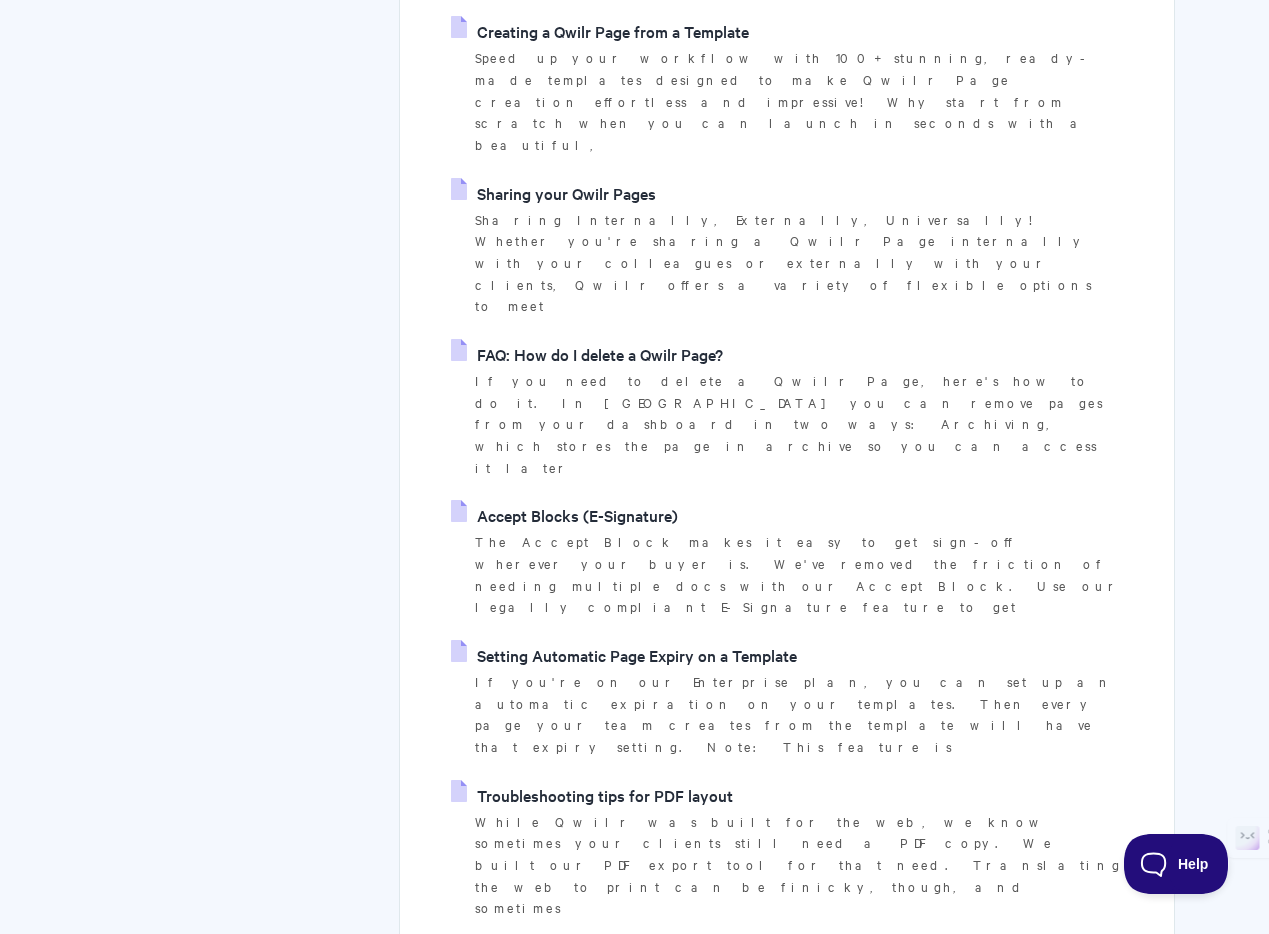 click on "Accept Blocks (E-Signature)" at bounding box center (564, 515) 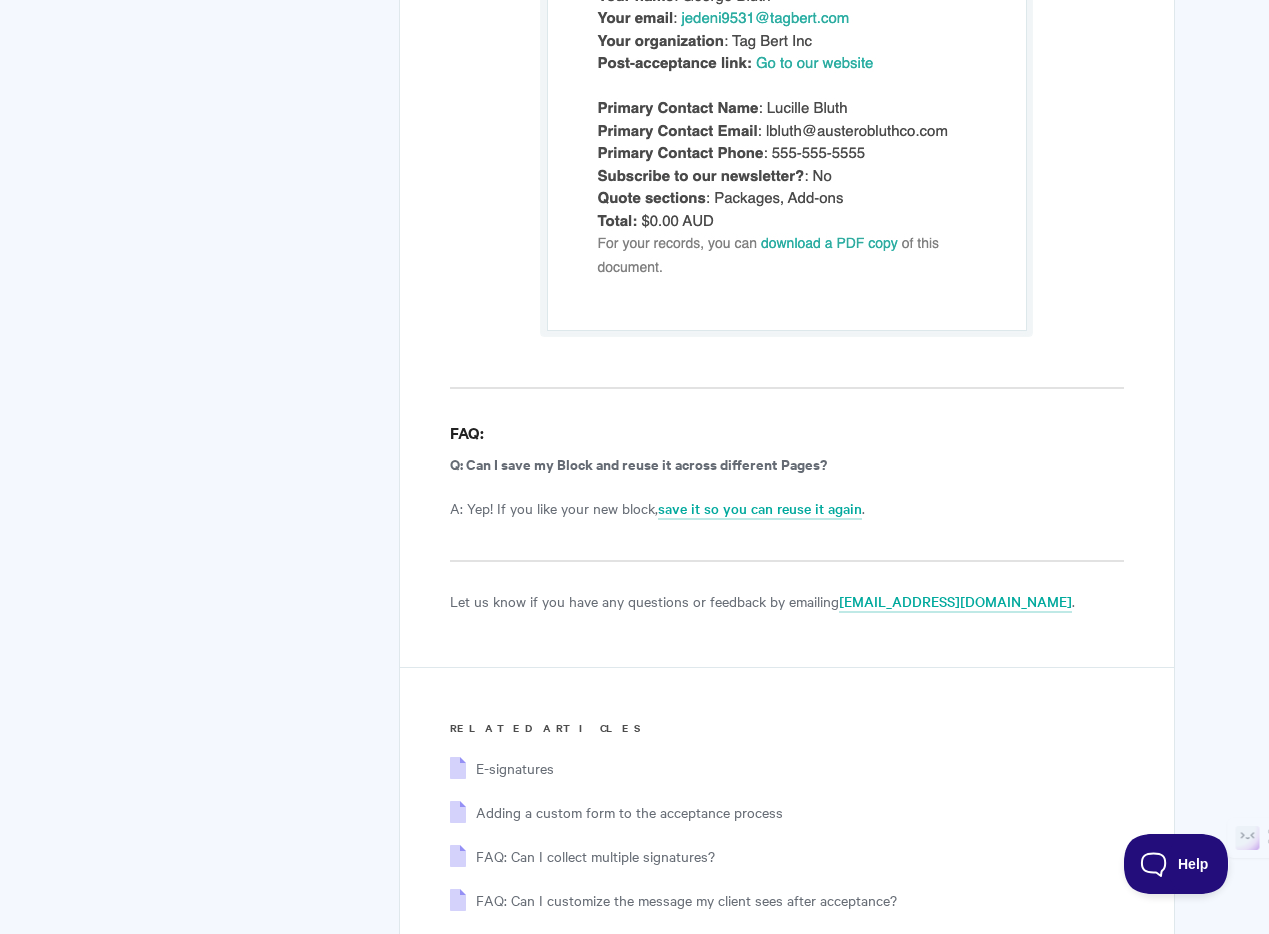 scroll, scrollTop: 13052, scrollLeft: 0, axis: vertical 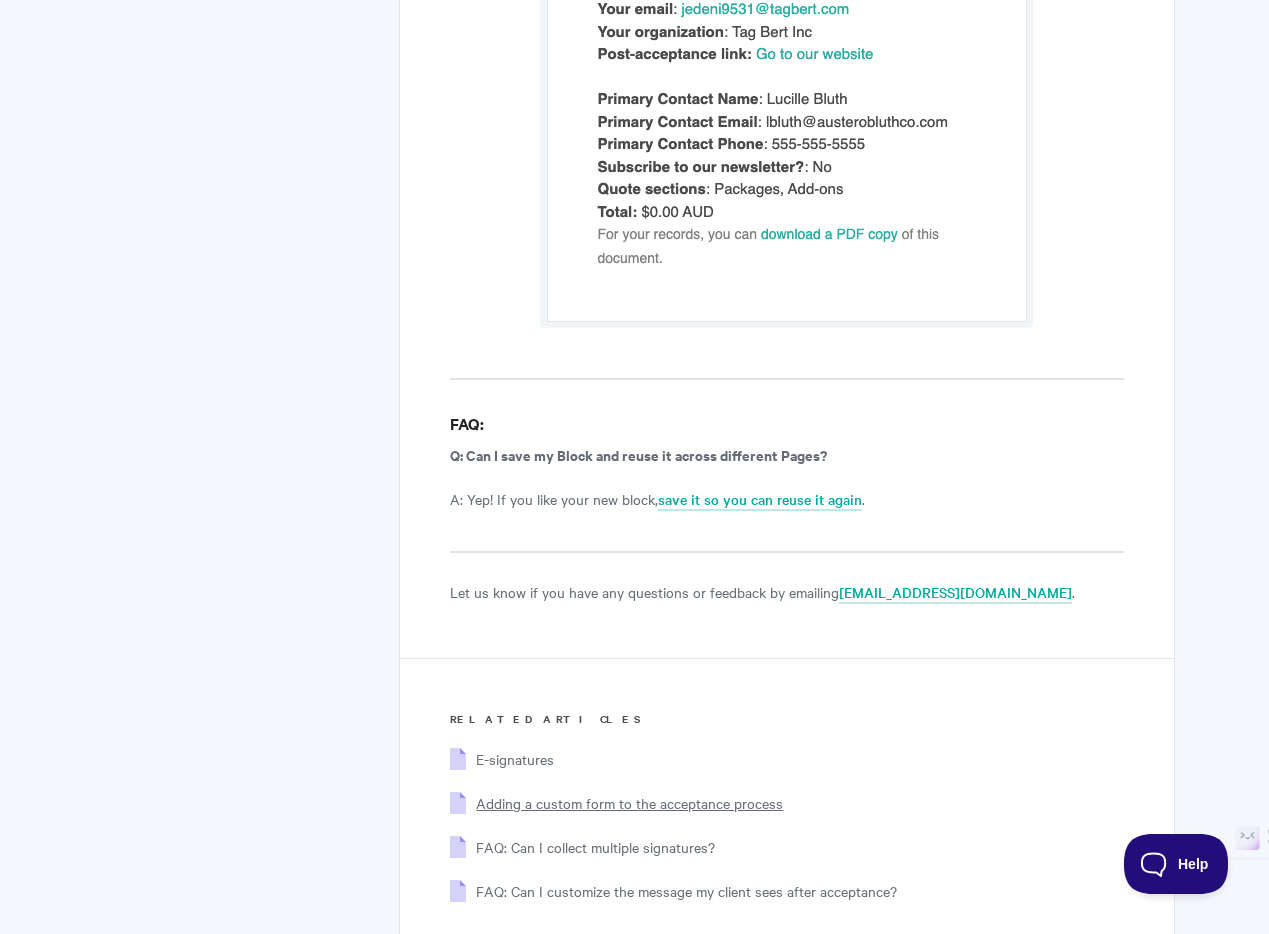 click on "Adding a custom form to the acceptance process" at bounding box center [629, 803] 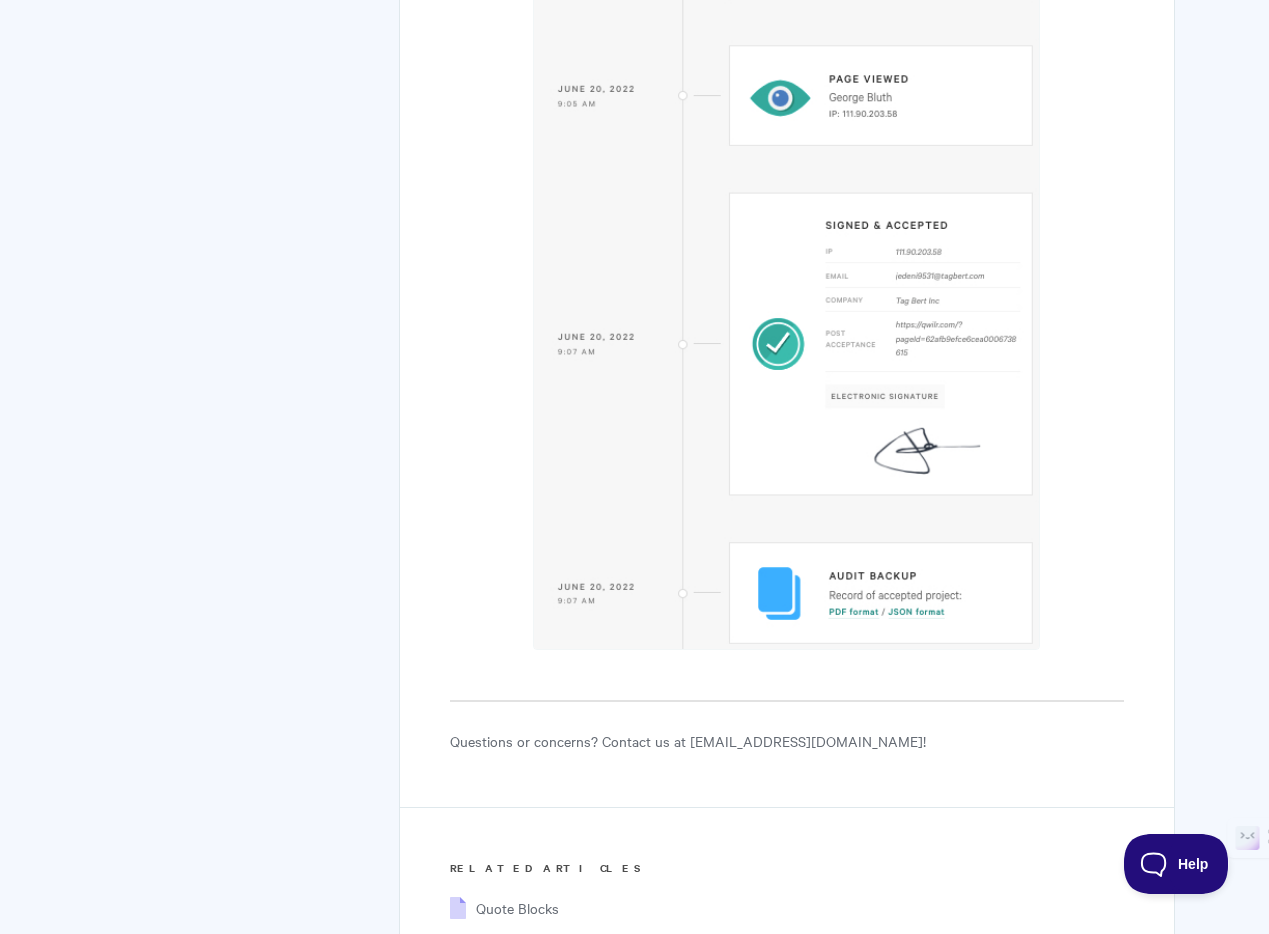 scroll, scrollTop: 10807, scrollLeft: 0, axis: vertical 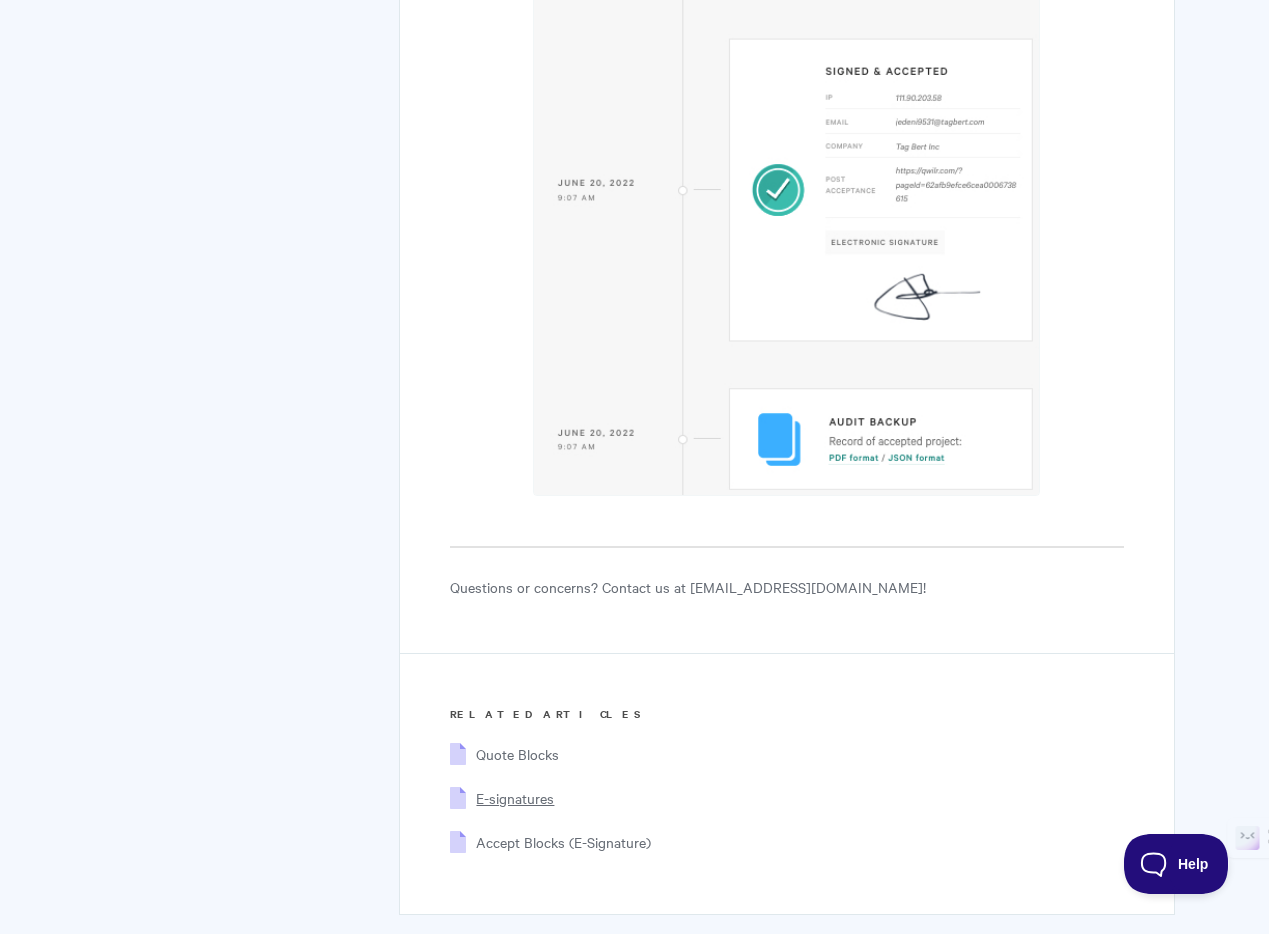 click on "E-signatures" at bounding box center (515, 798) 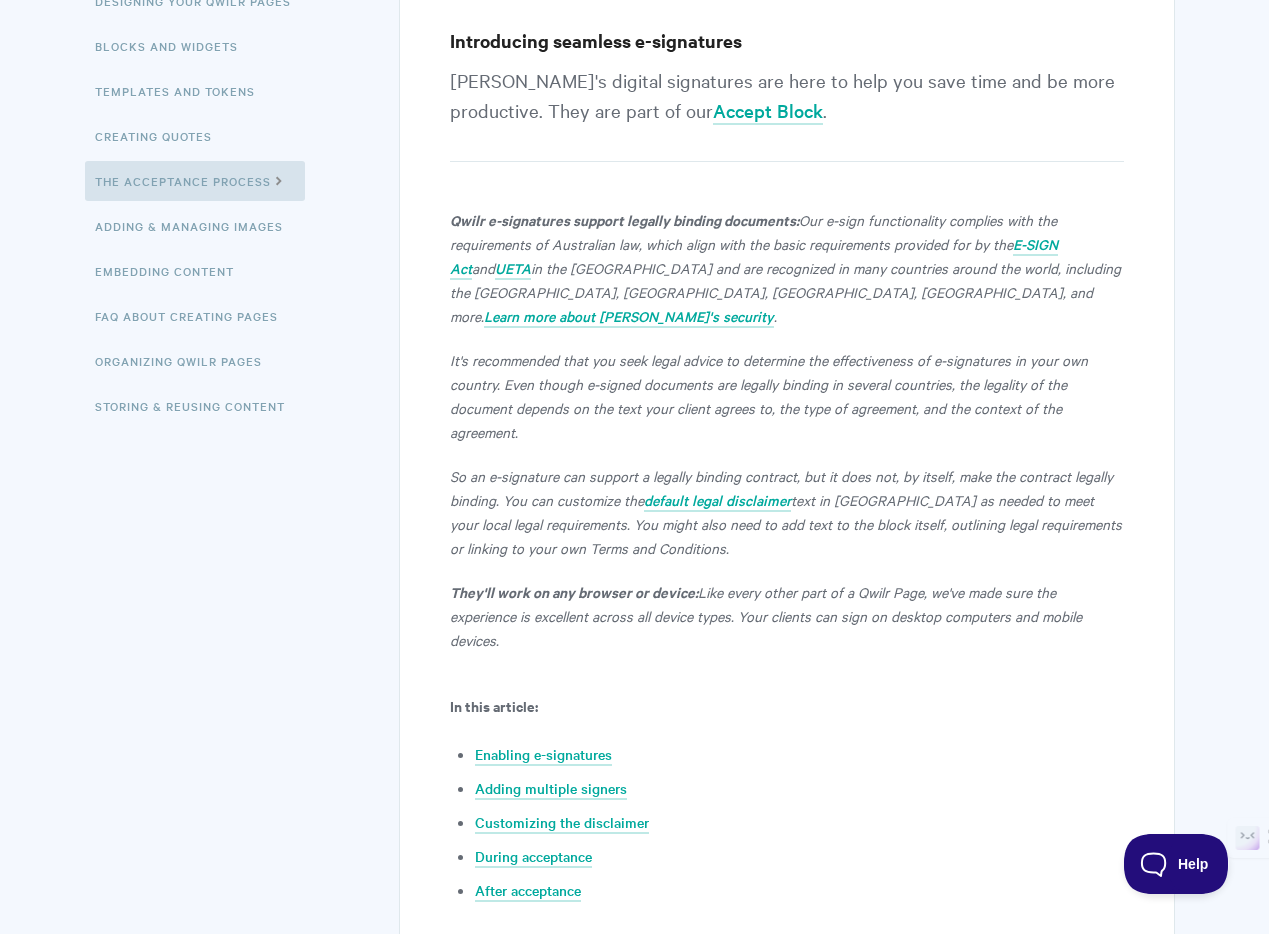 scroll, scrollTop: 0, scrollLeft: 0, axis: both 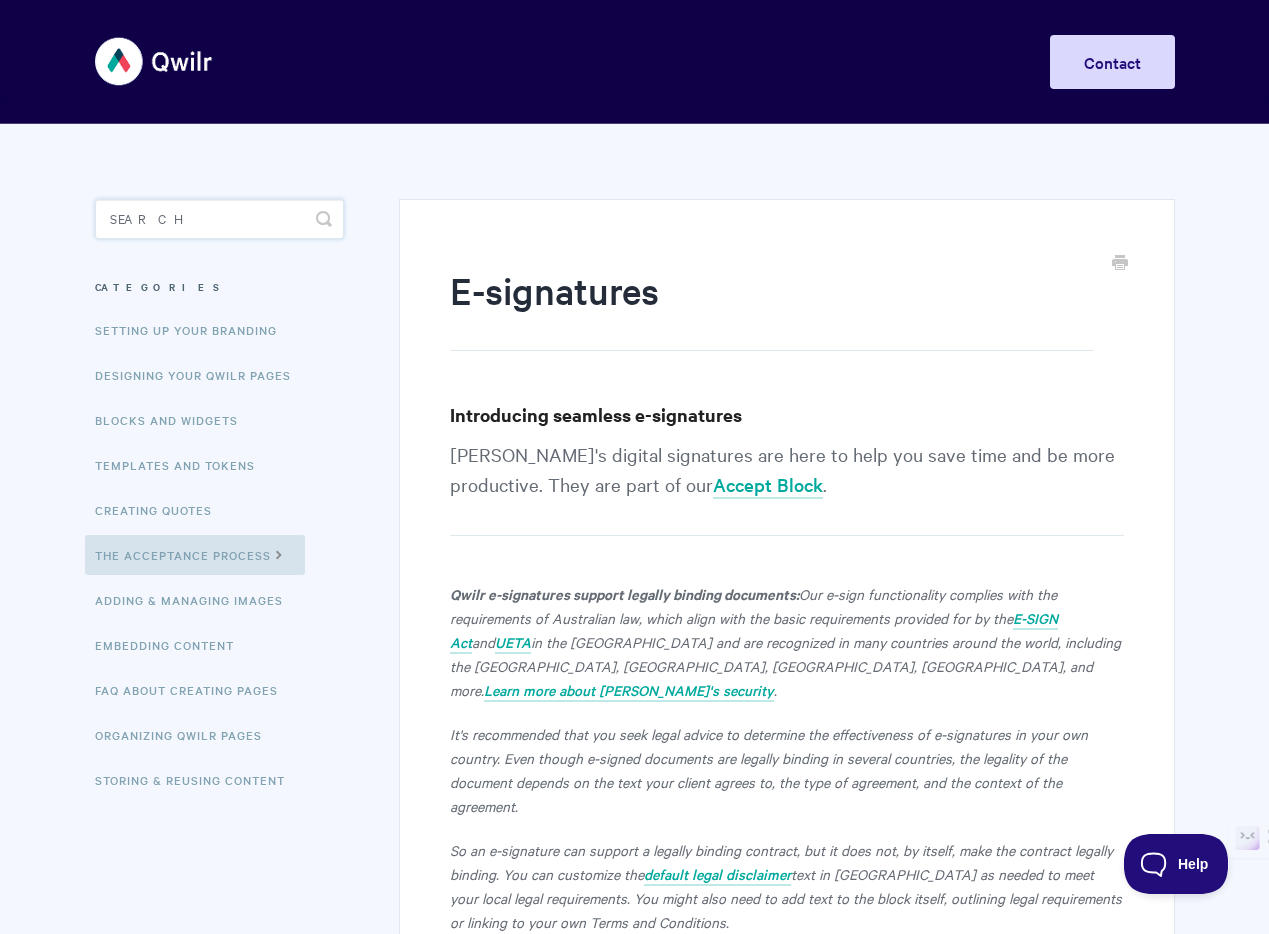 click at bounding box center [219, 219] 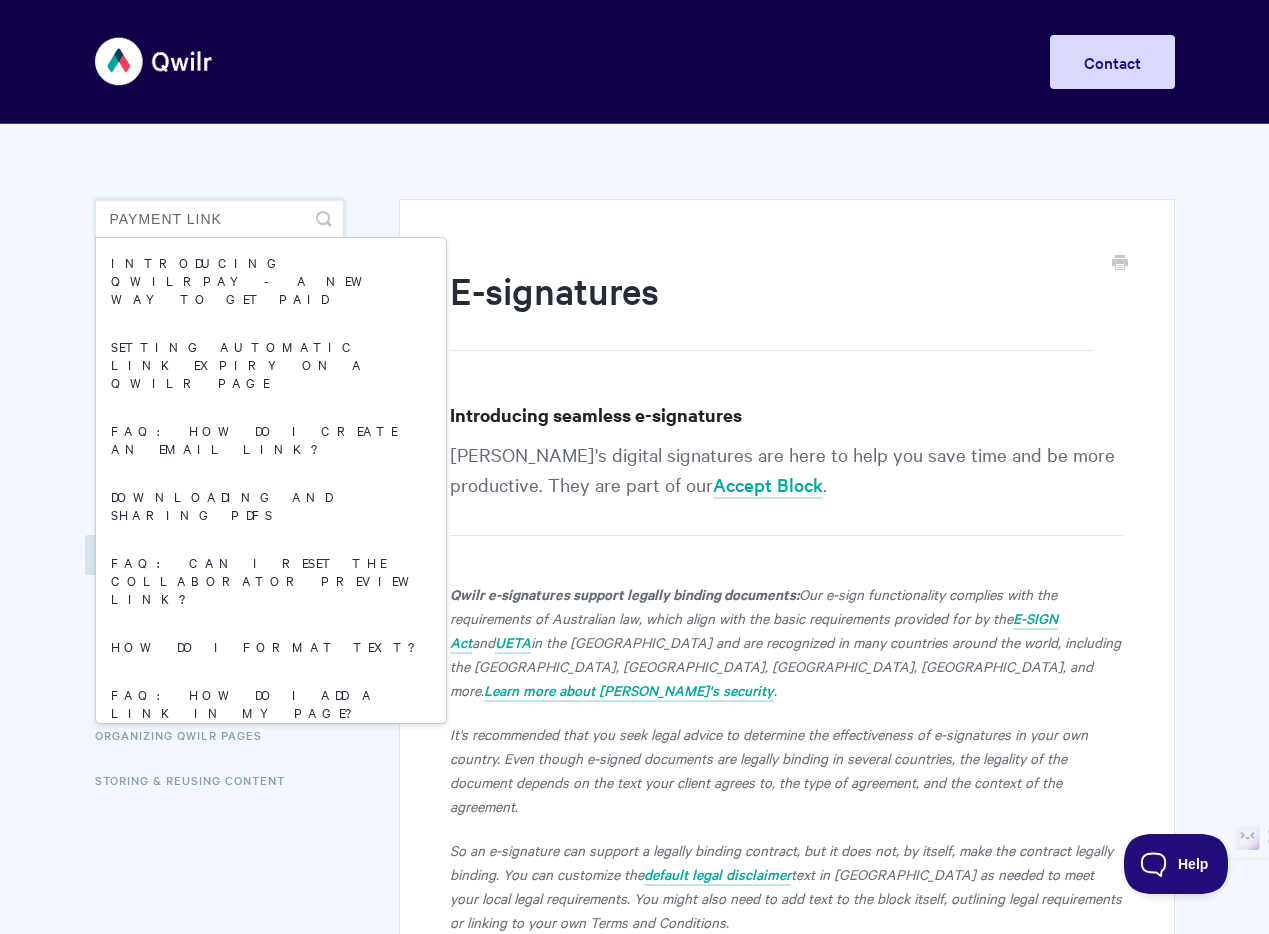 type on "payment link" 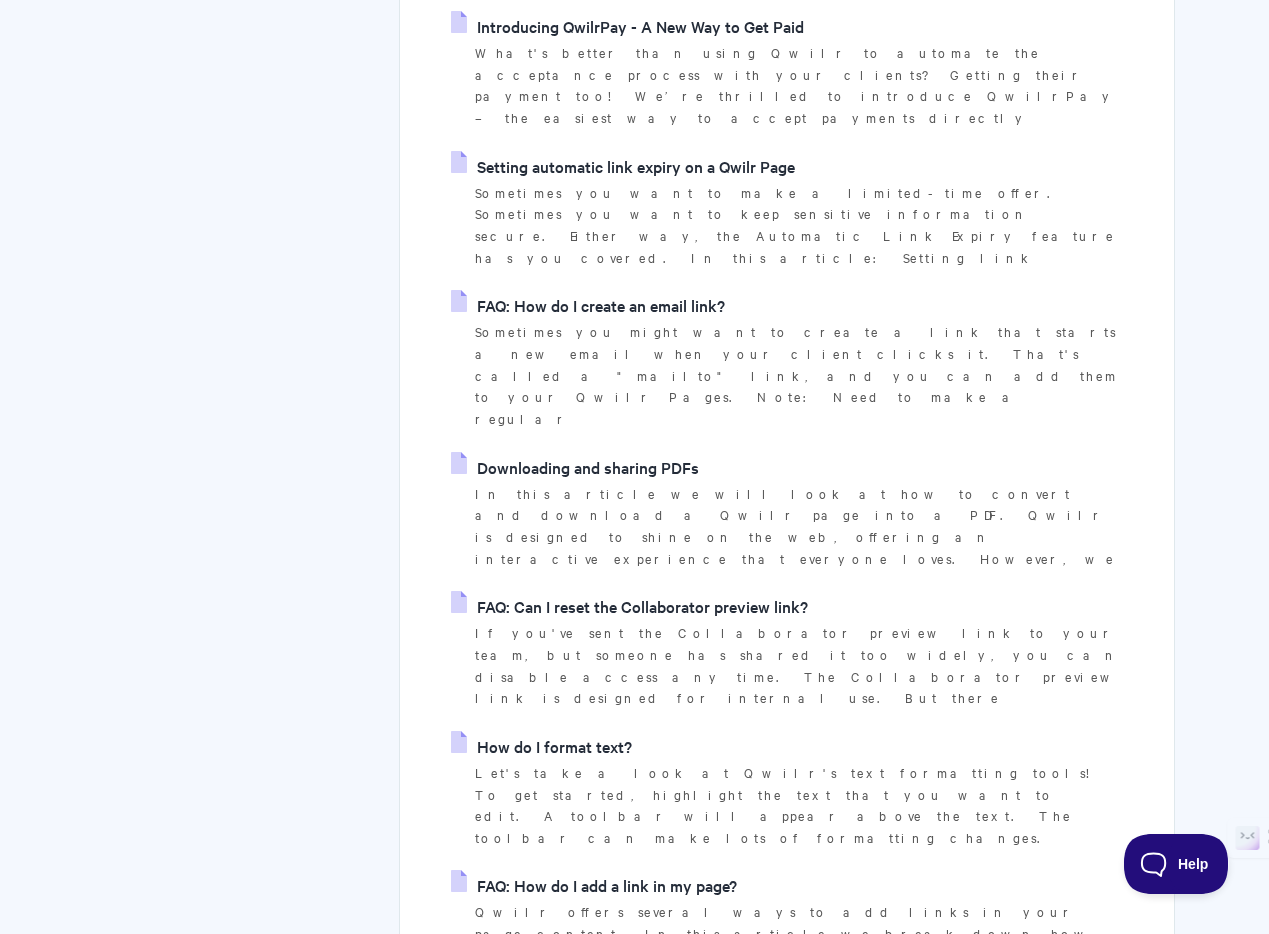 scroll, scrollTop: 0, scrollLeft: 0, axis: both 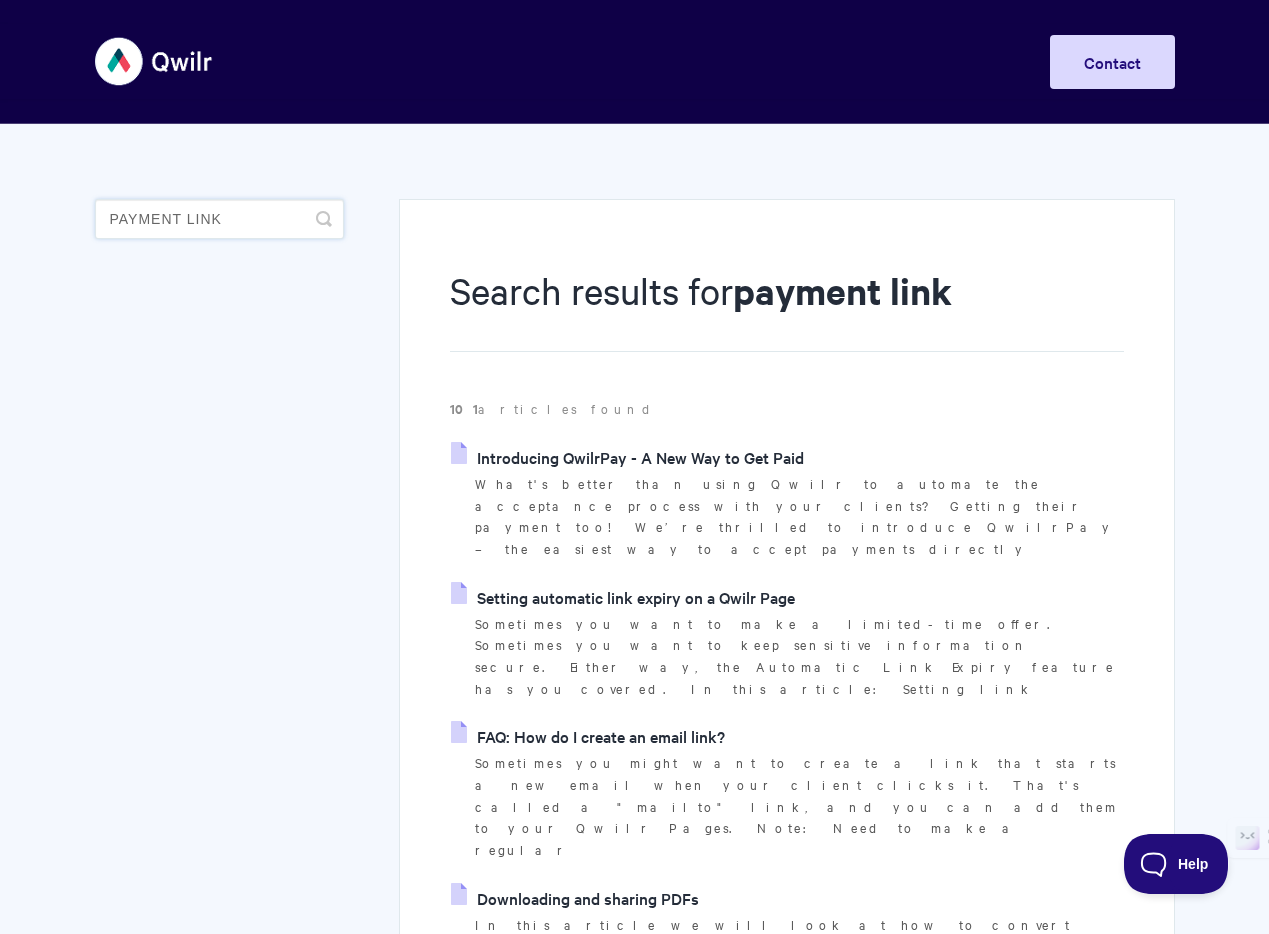 drag, startPoint x: 265, startPoint y: 226, endPoint x: 13, endPoint y: 158, distance: 261.0134 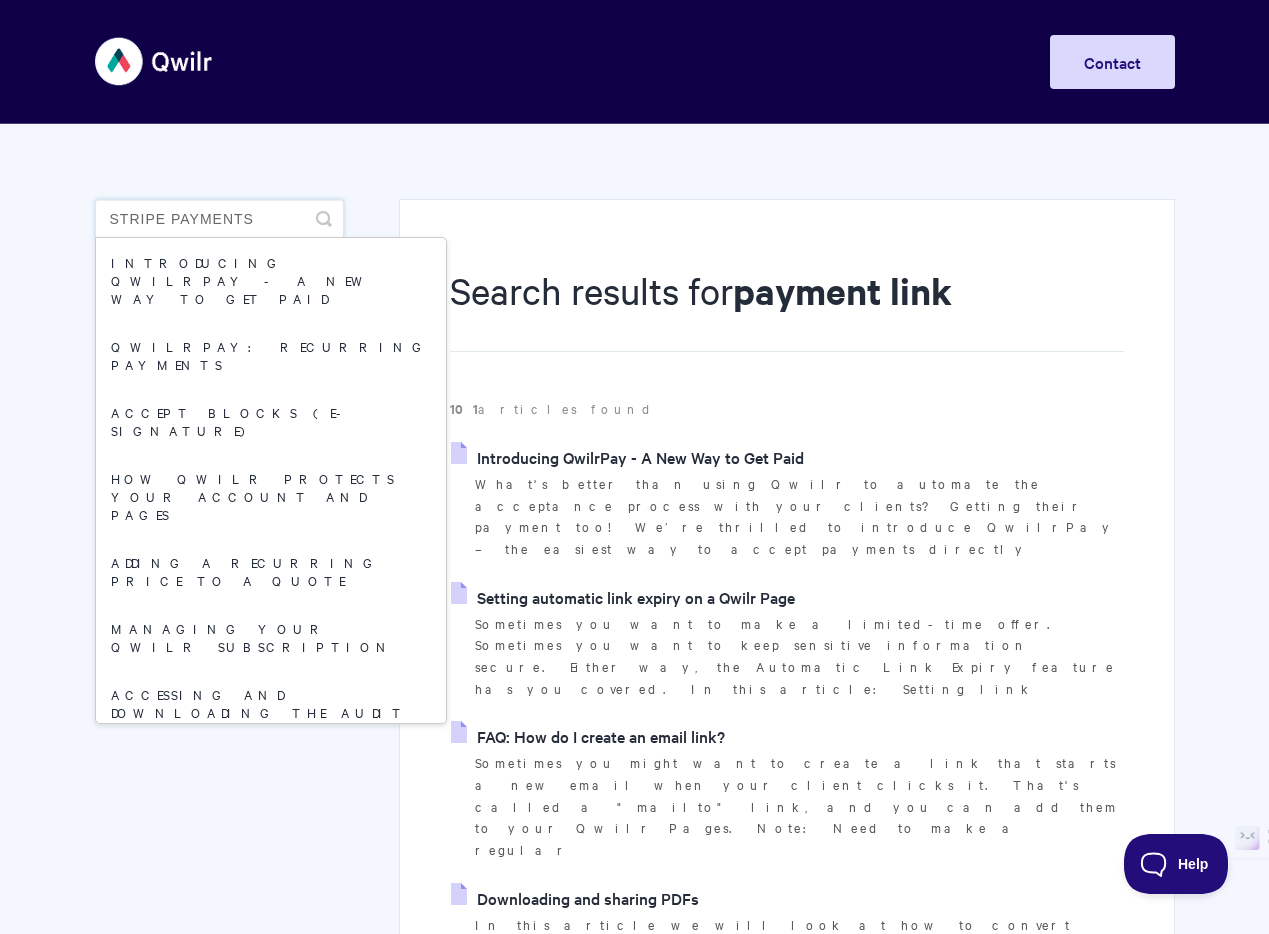 type on "stripe payments" 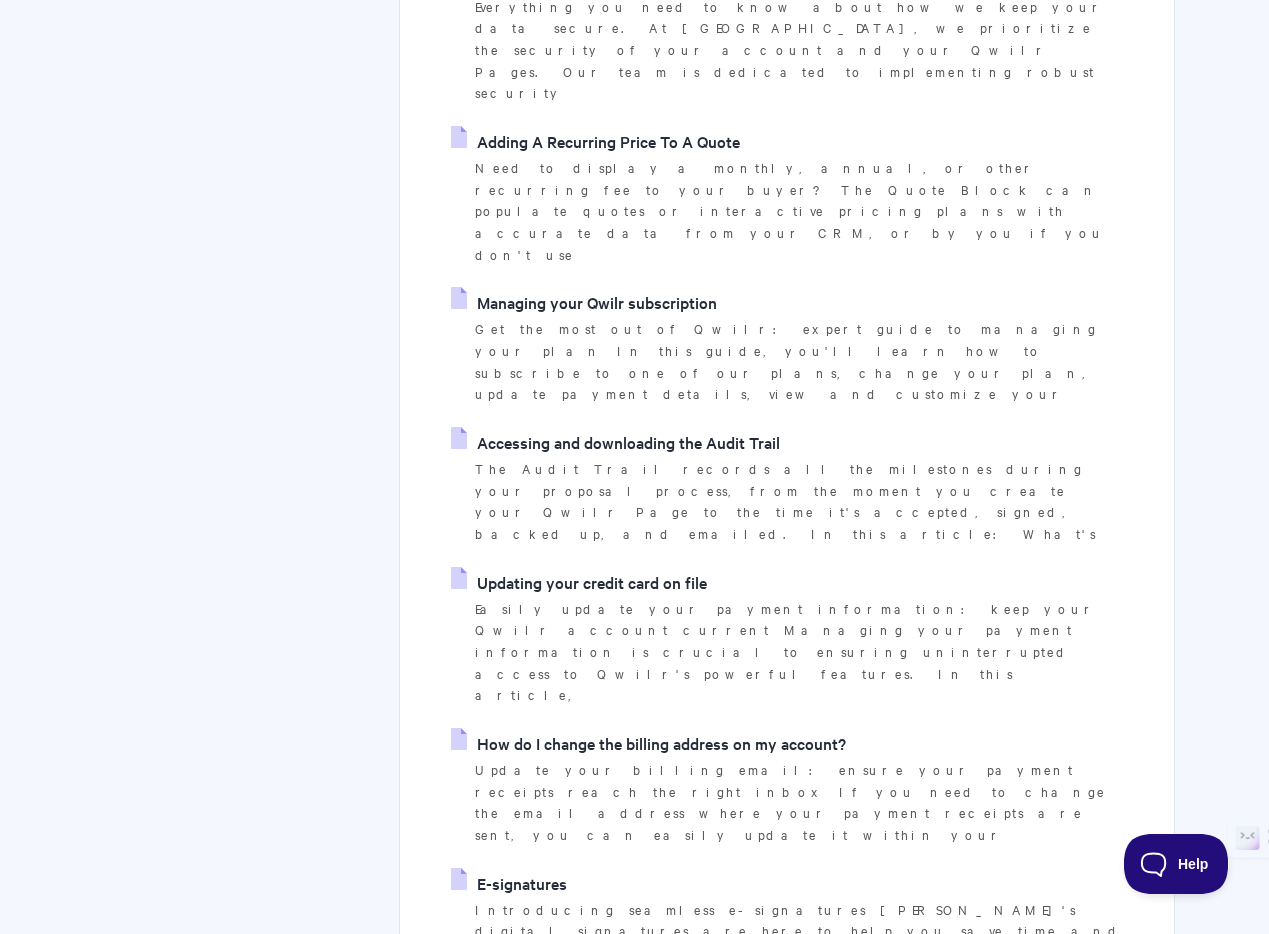 scroll, scrollTop: 0, scrollLeft: 0, axis: both 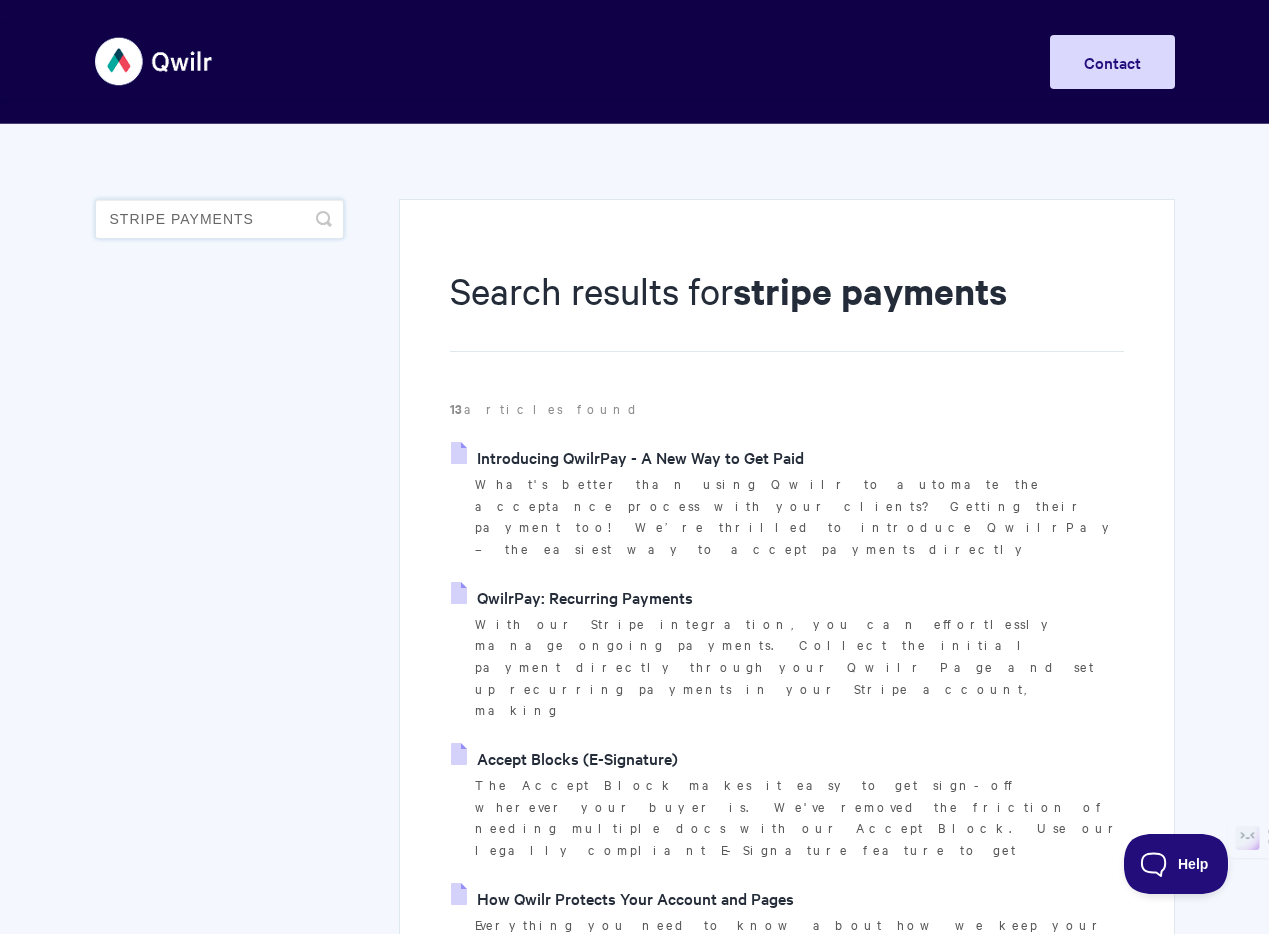 click on "stripe payments" at bounding box center [219, 219] 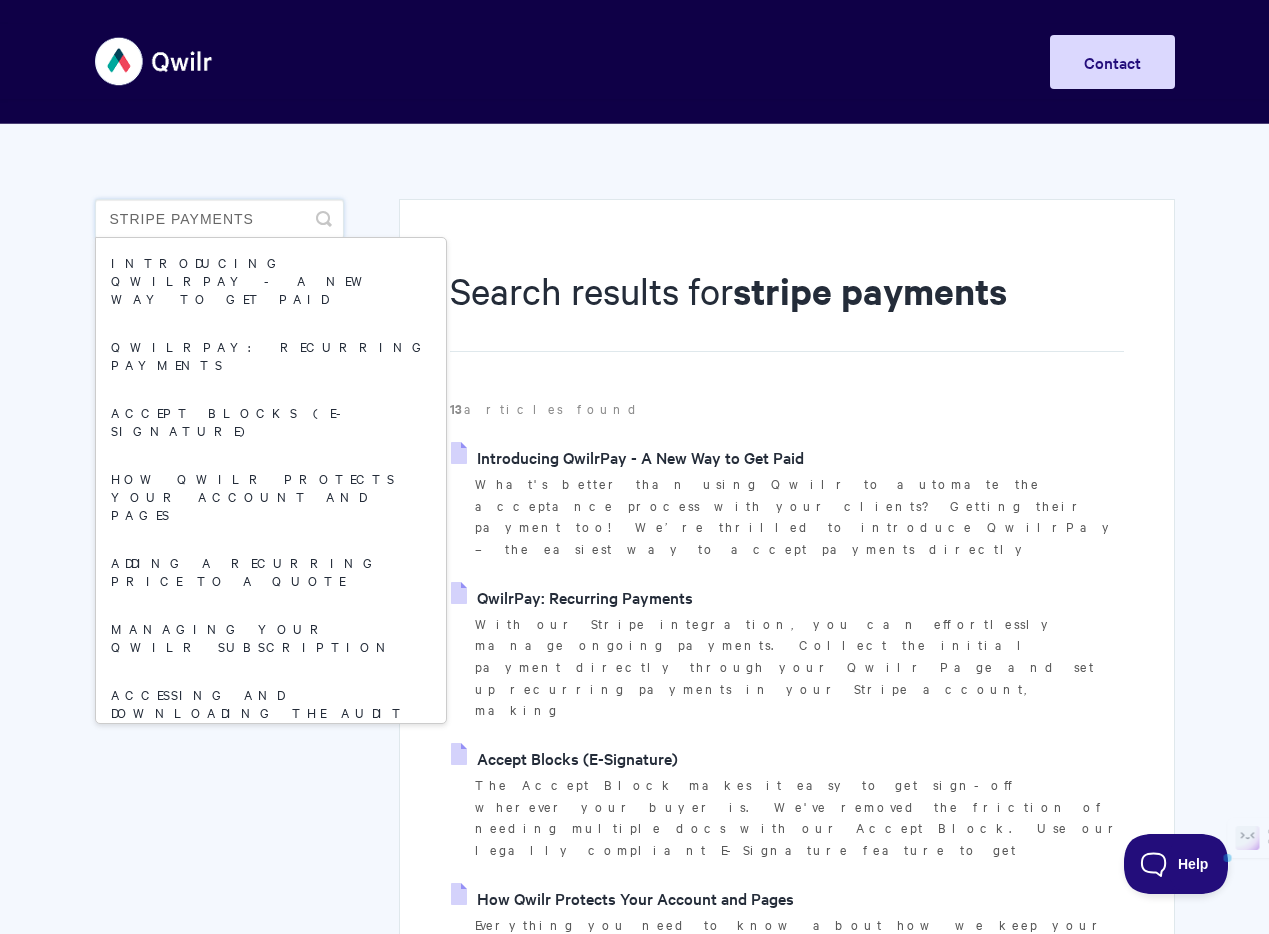 drag, startPoint x: 262, startPoint y: 223, endPoint x: -48, endPoint y: 103, distance: 332.4154 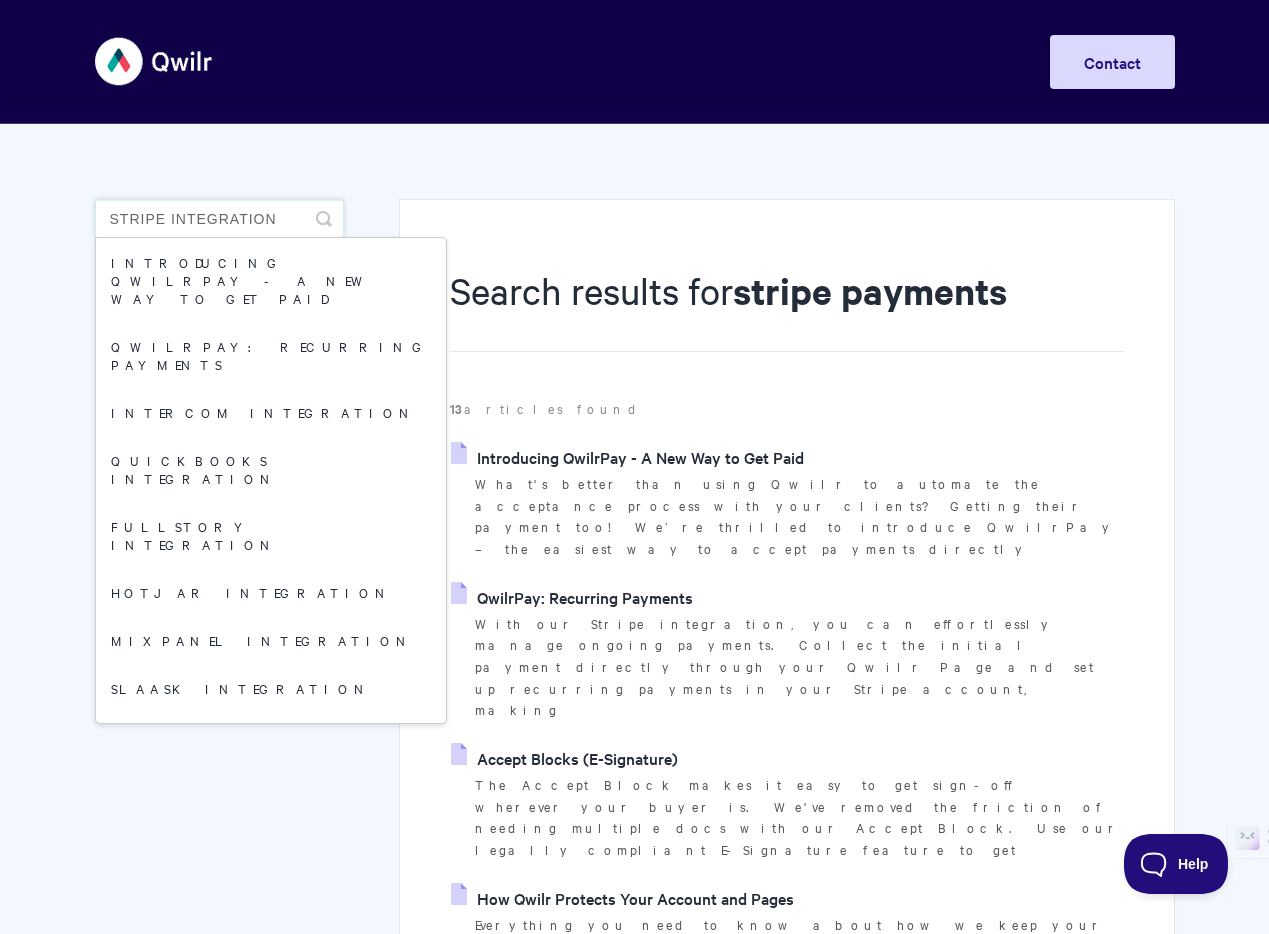 type on "stripe integration" 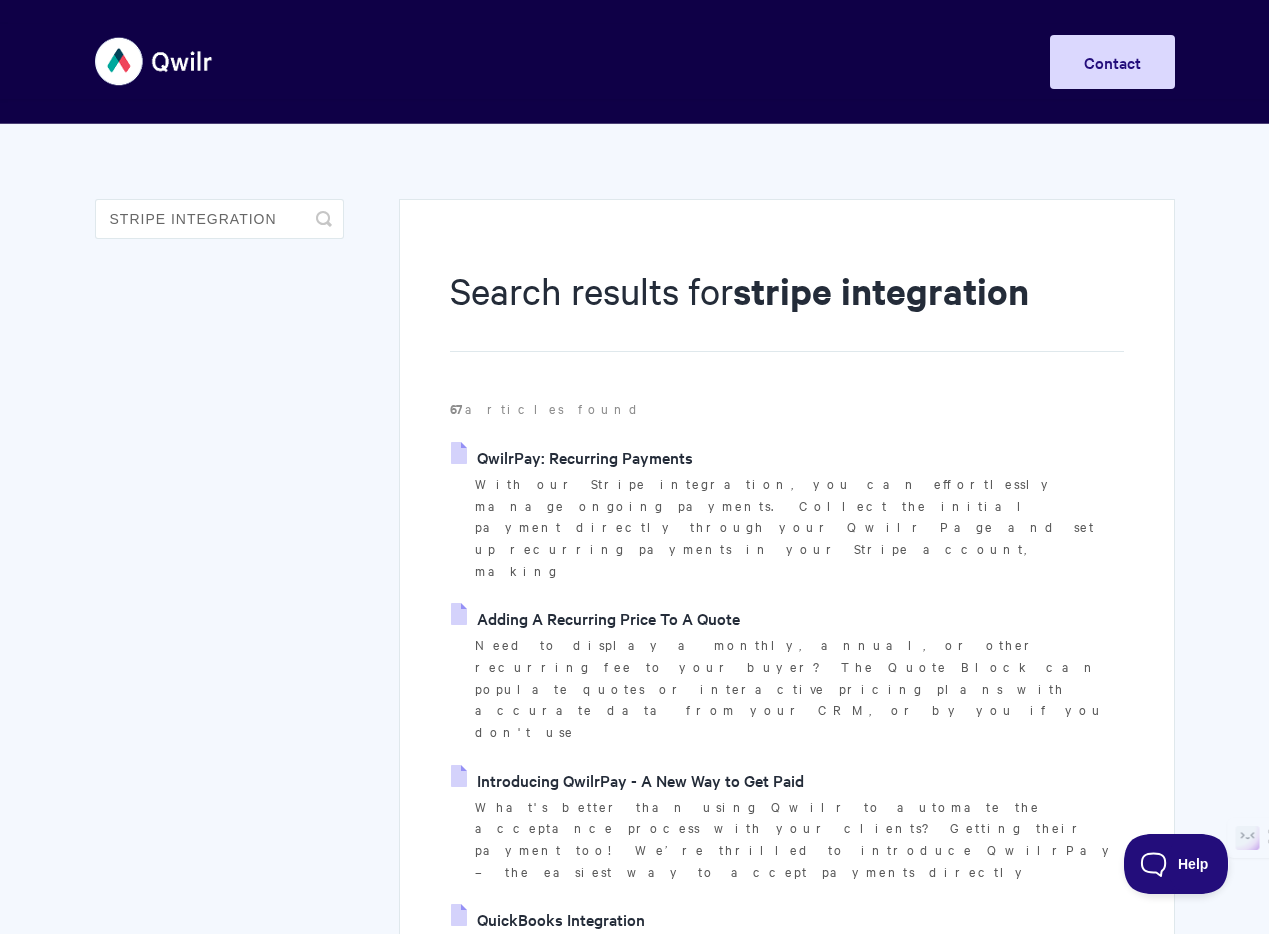 scroll, scrollTop: 0, scrollLeft: 0, axis: both 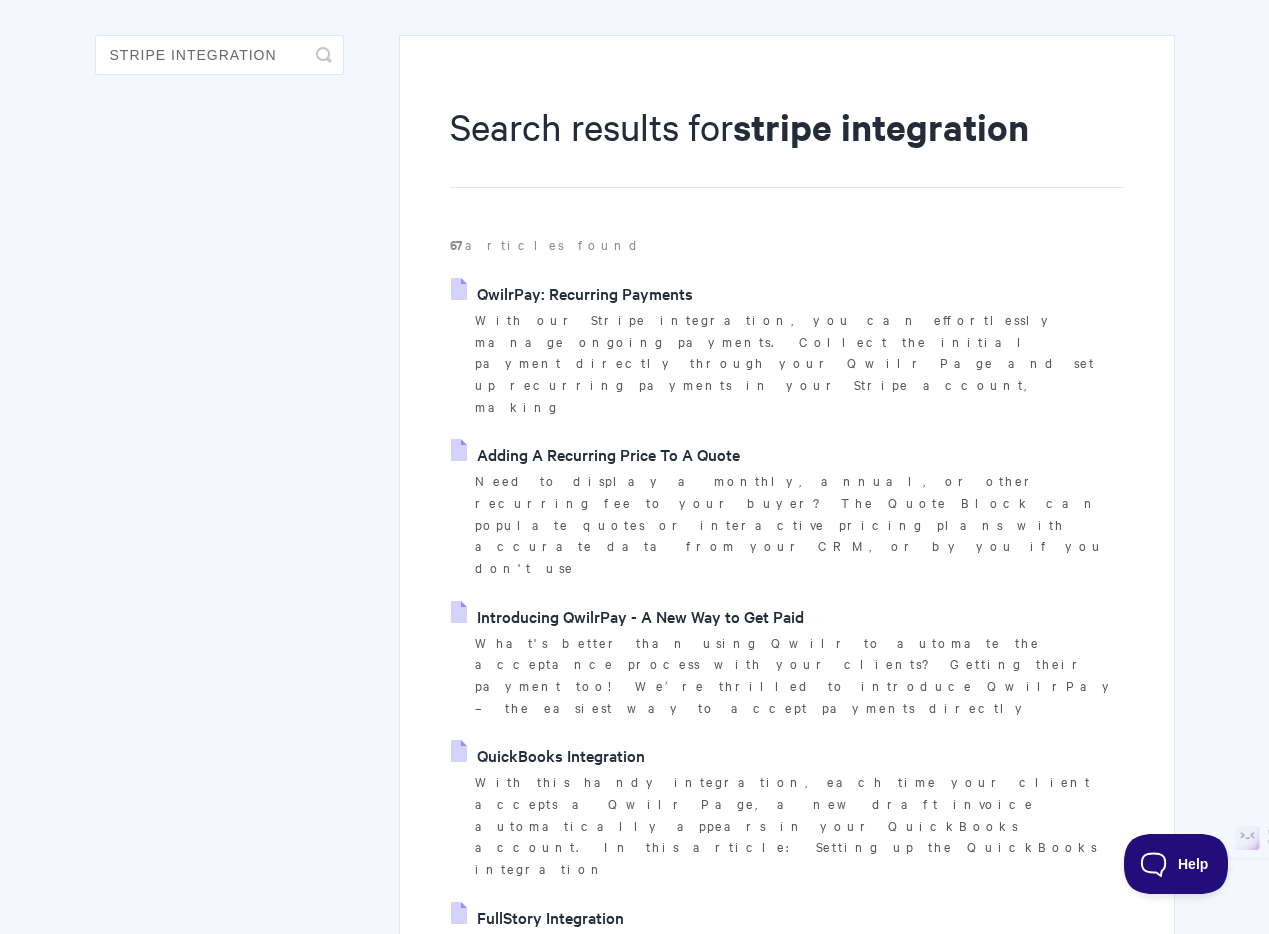 click on "Introducing QwilrPay -  A New Way to Get Paid" at bounding box center [627, 616] 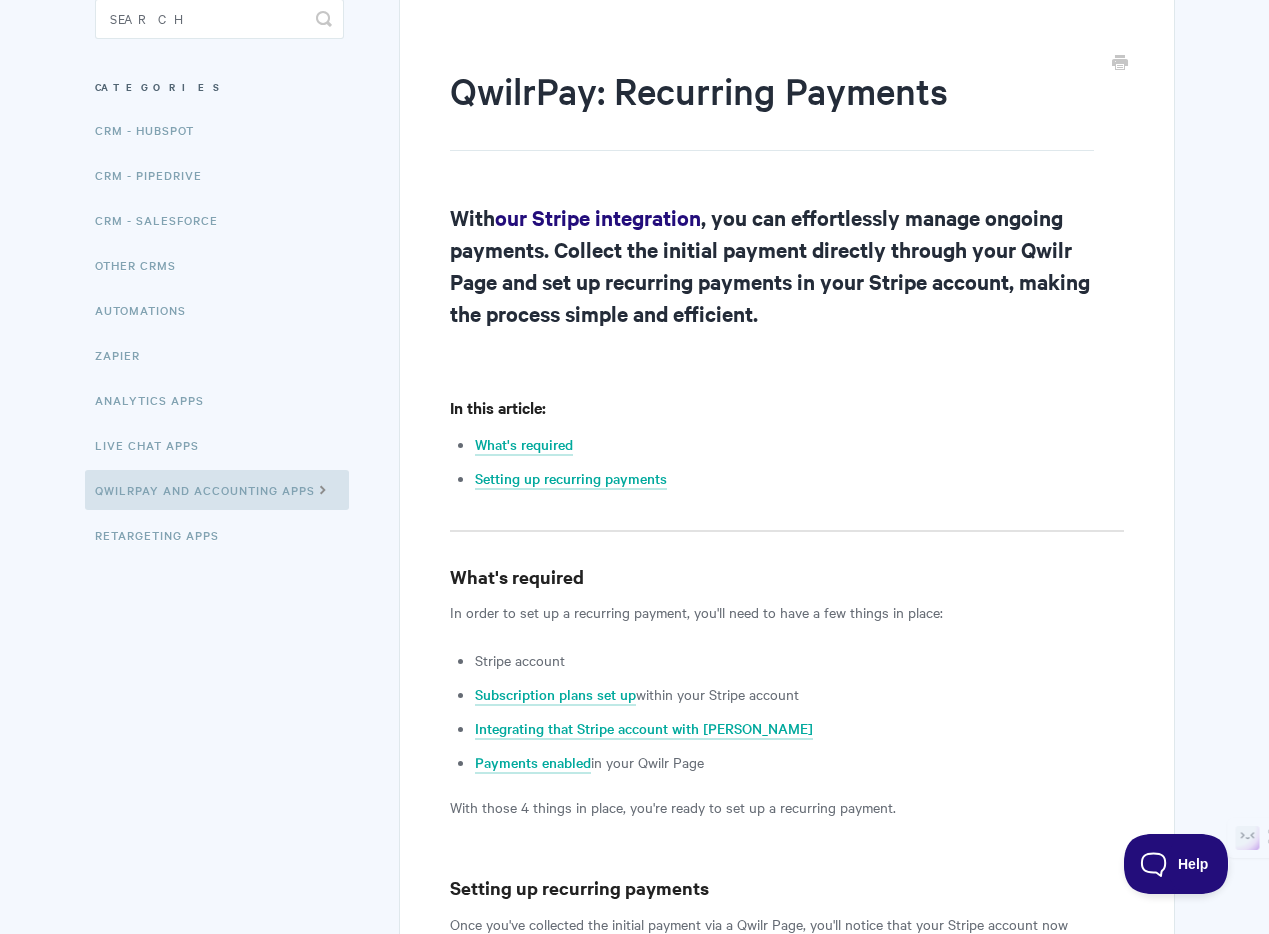 scroll, scrollTop: 195, scrollLeft: 0, axis: vertical 